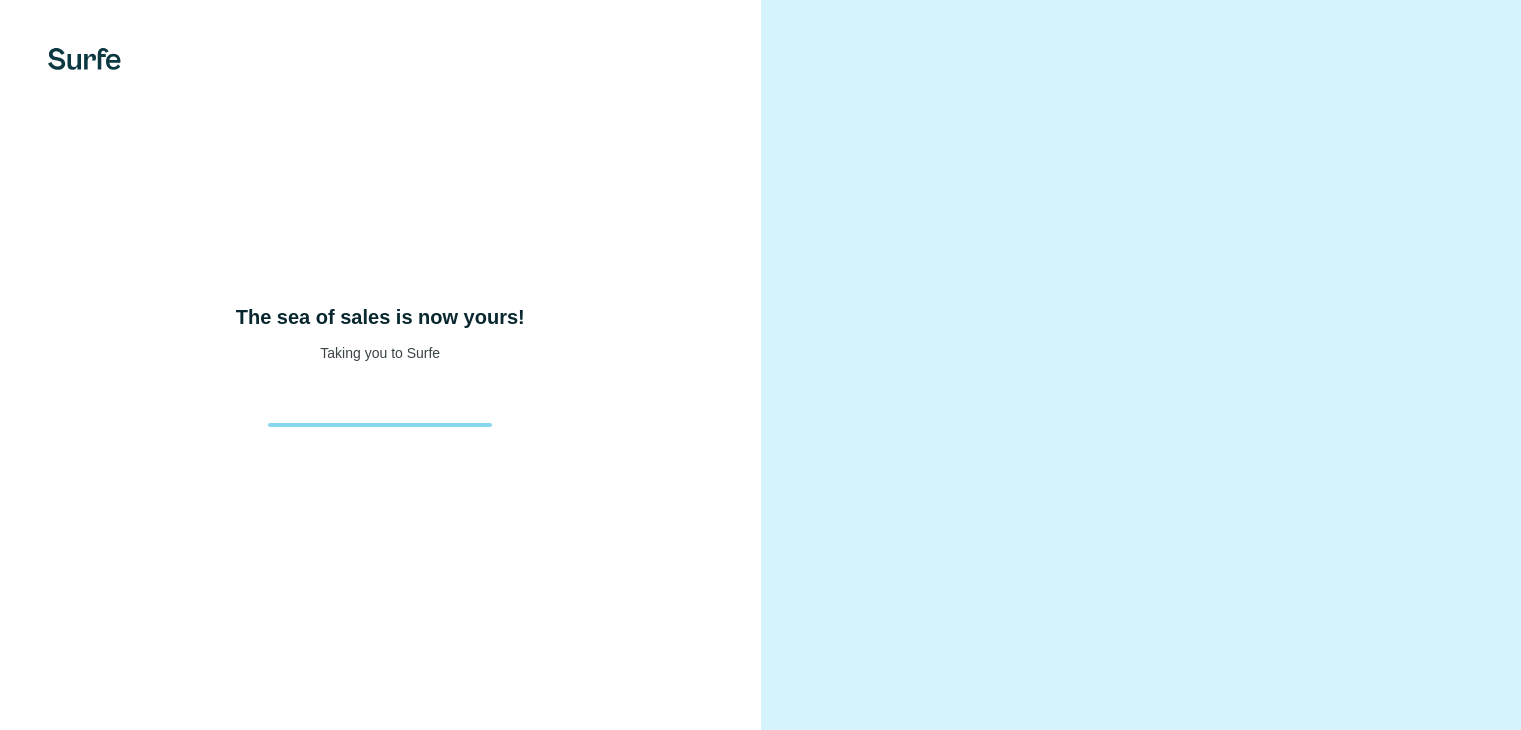 scroll, scrollTop: 0, scrollLeft: 0, axis: both 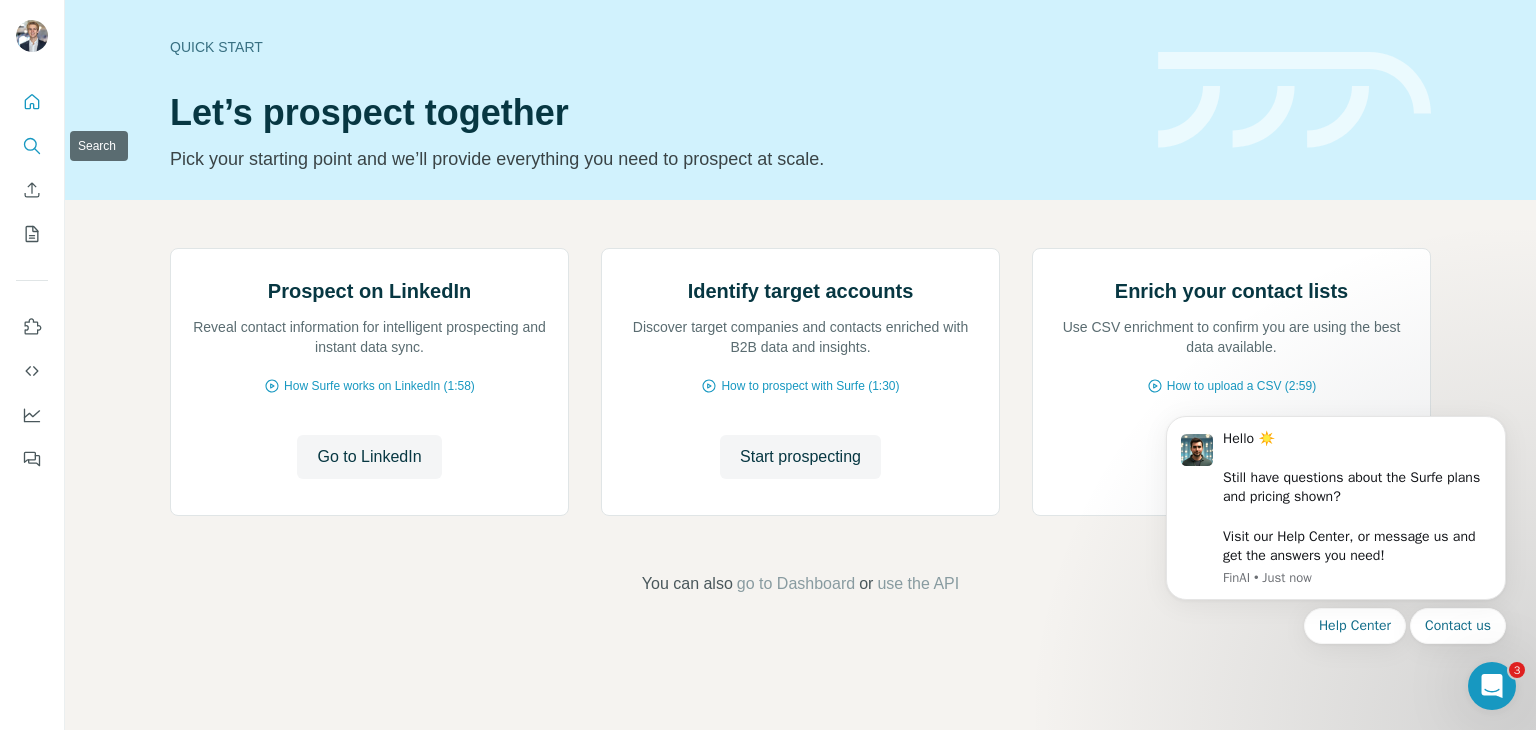 click 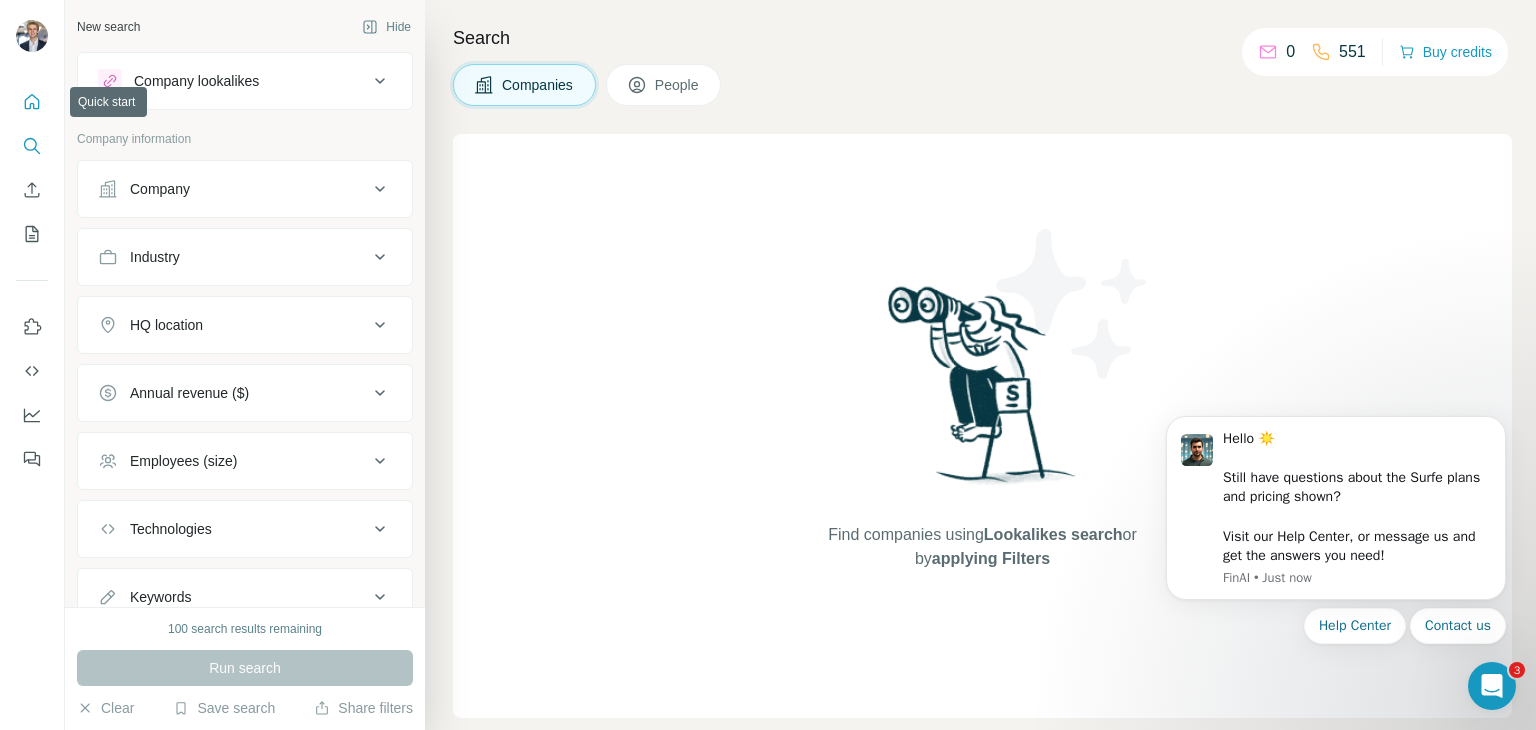 click 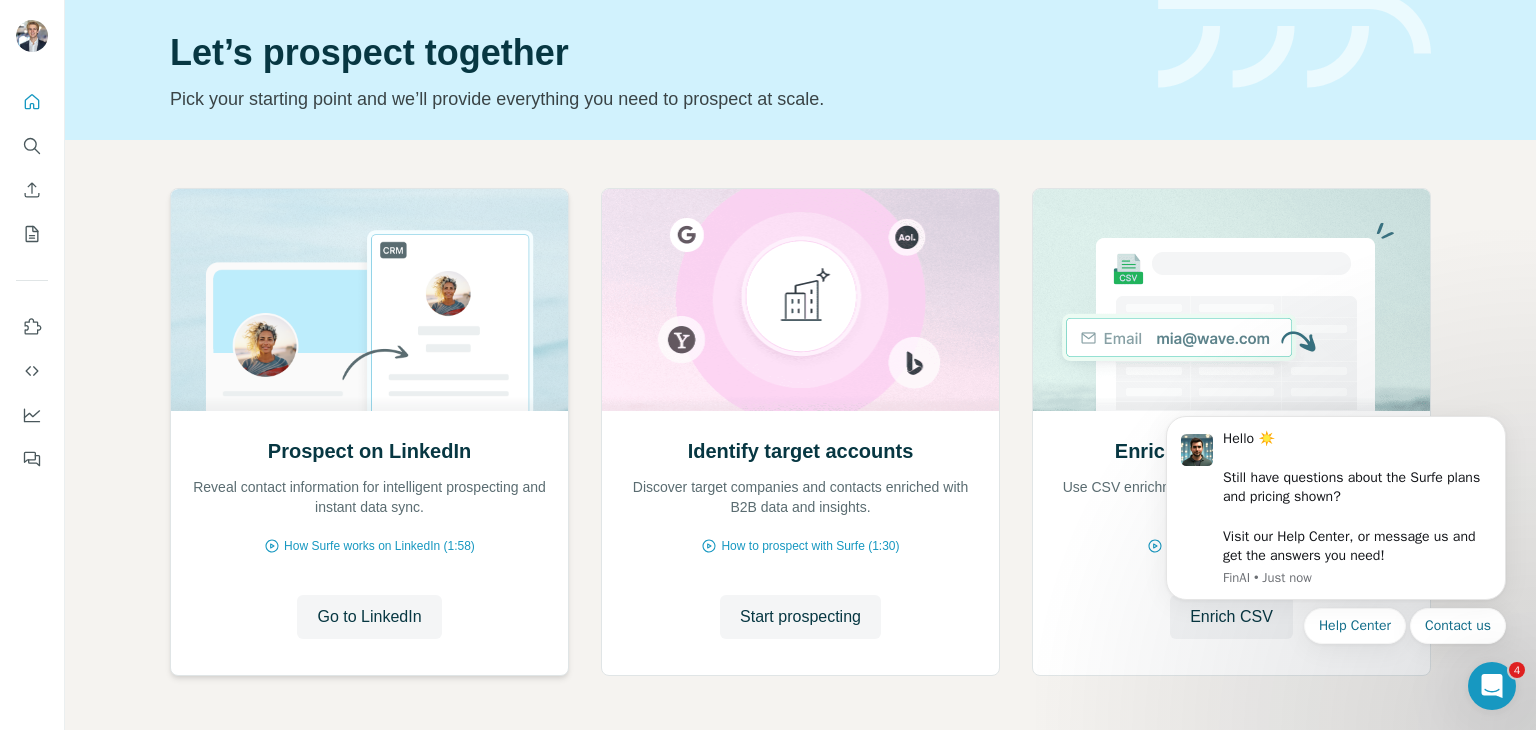 scroll, scrollTop: 134, scrollLeft: 0, axis: vertical 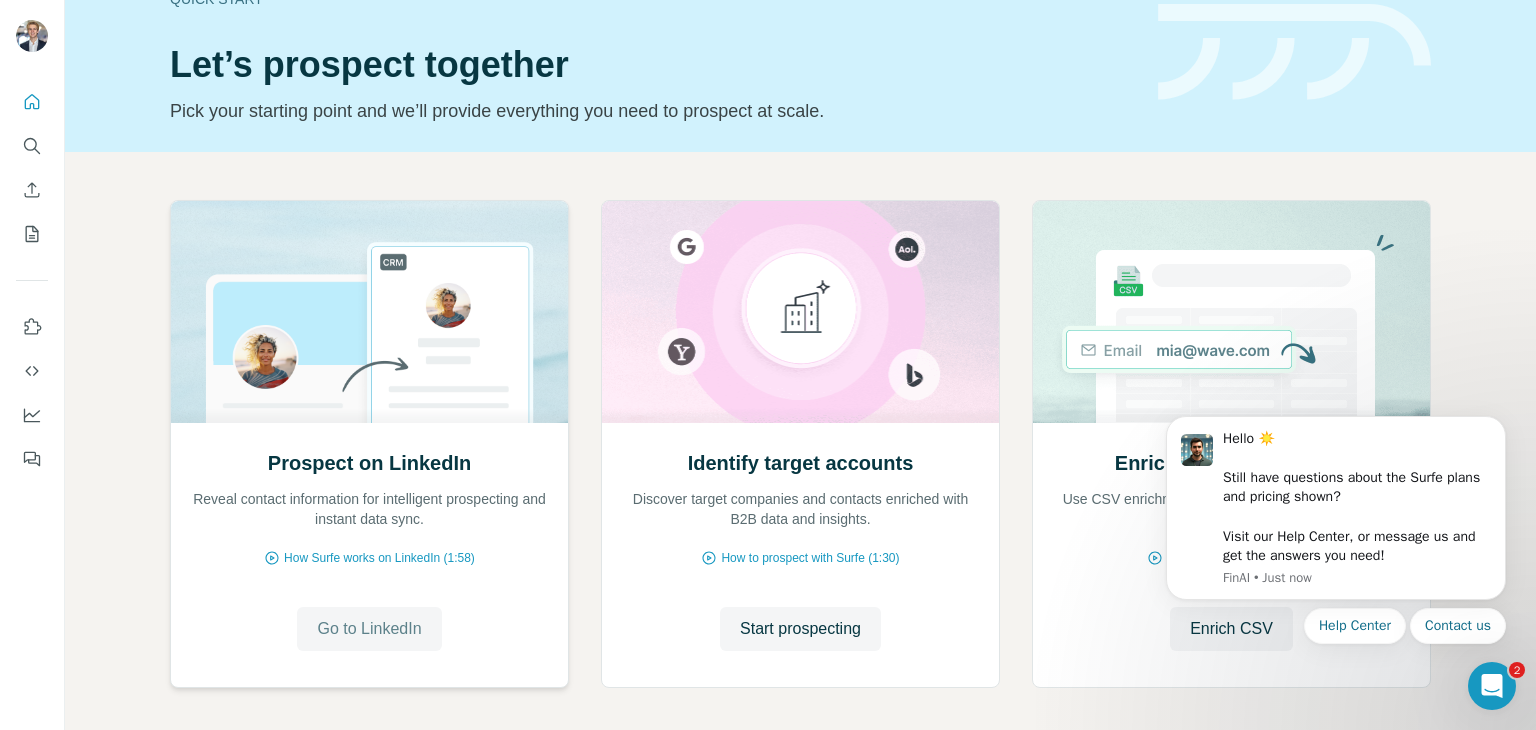 click on "Go to LinkedIn" at bounding box center [369, 629] 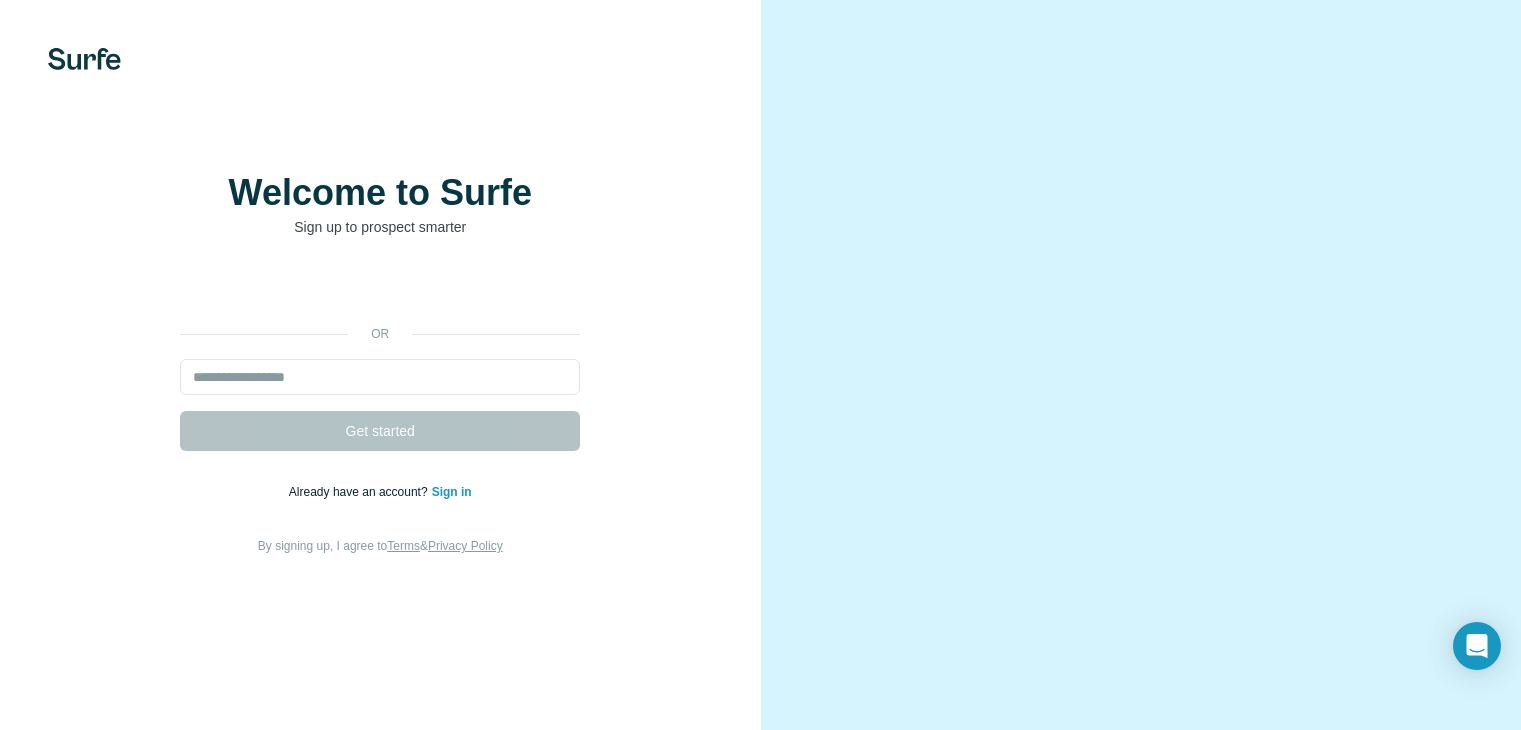 scroll, scrollTop: 0, scrollLeft: 0, axis: both 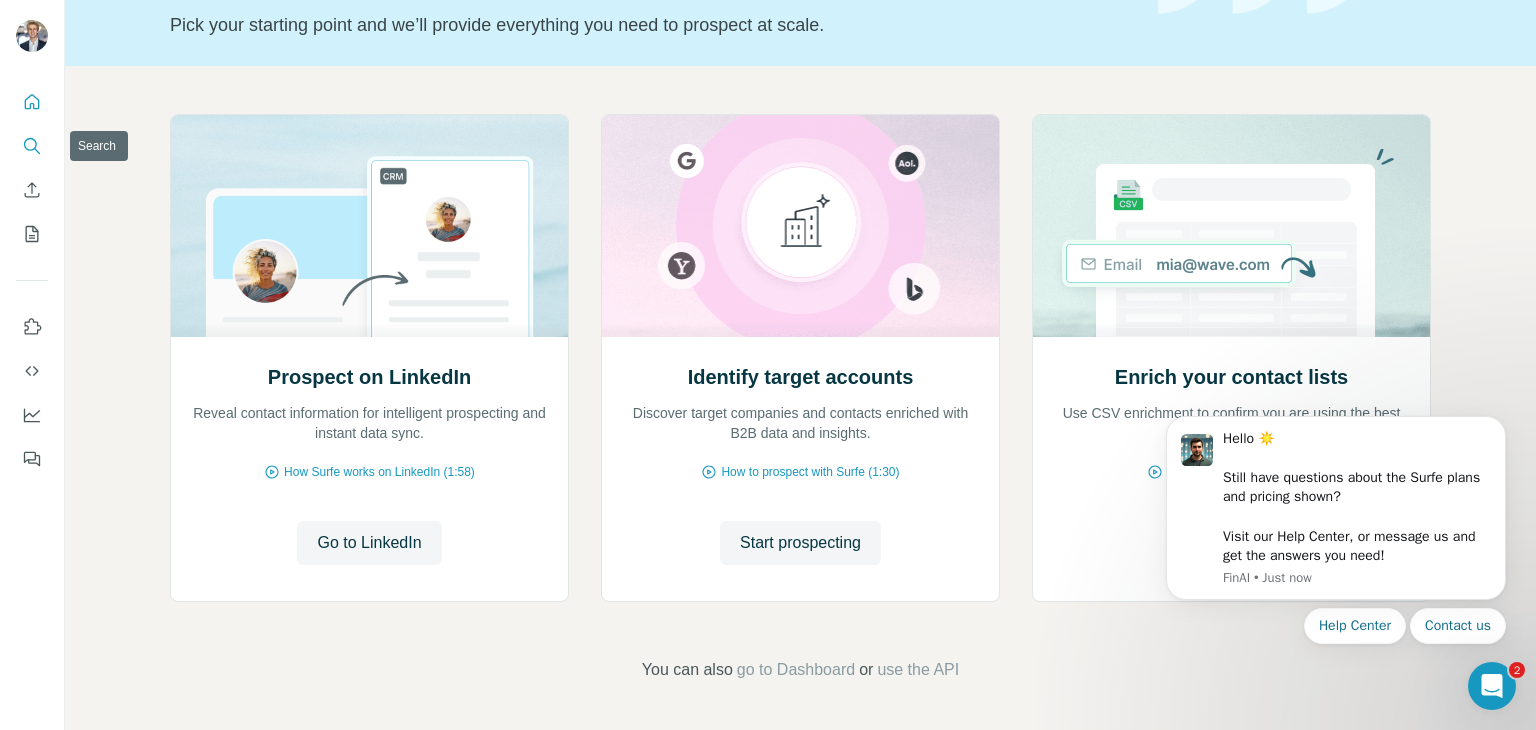click at bounding box center [32, 146] 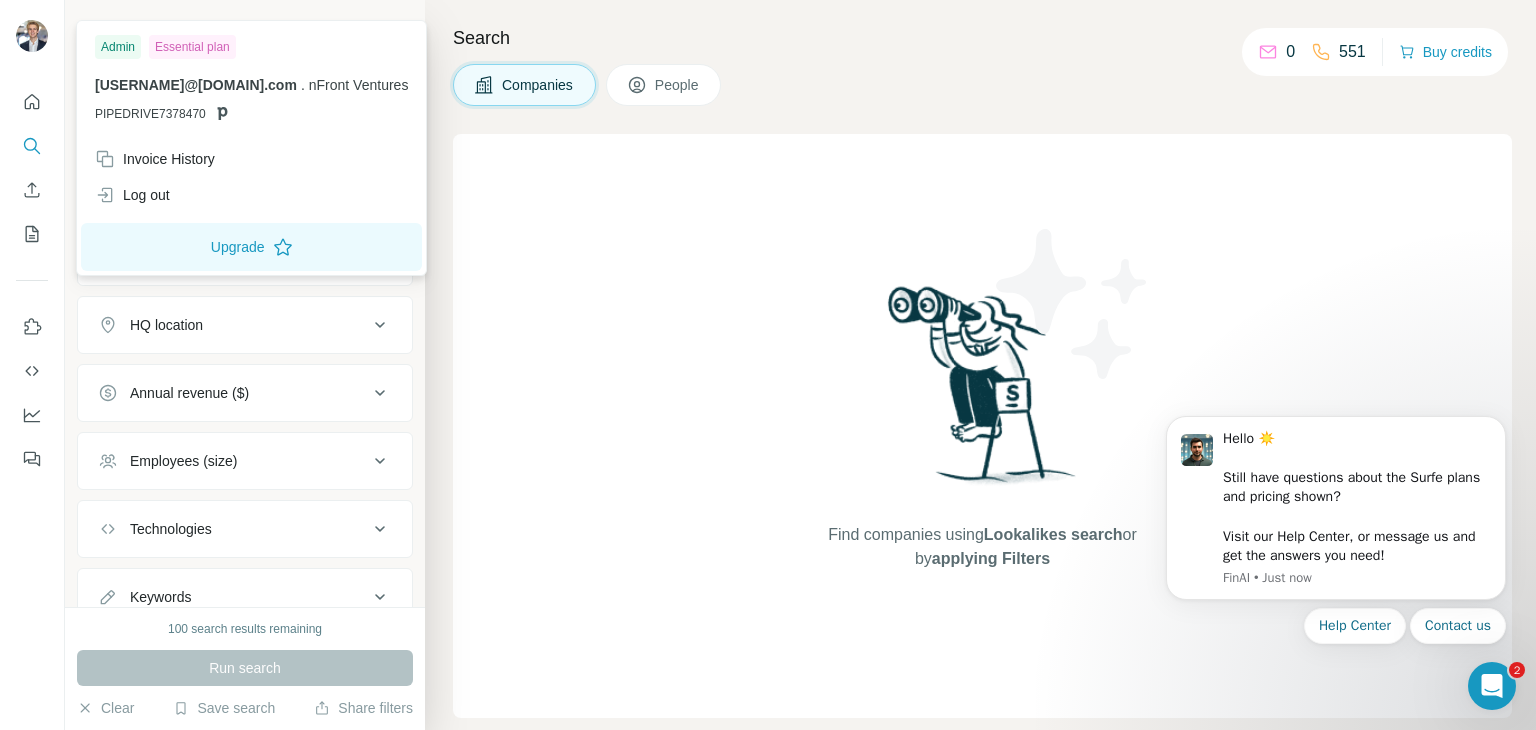 click at bounding box center (32, 36) 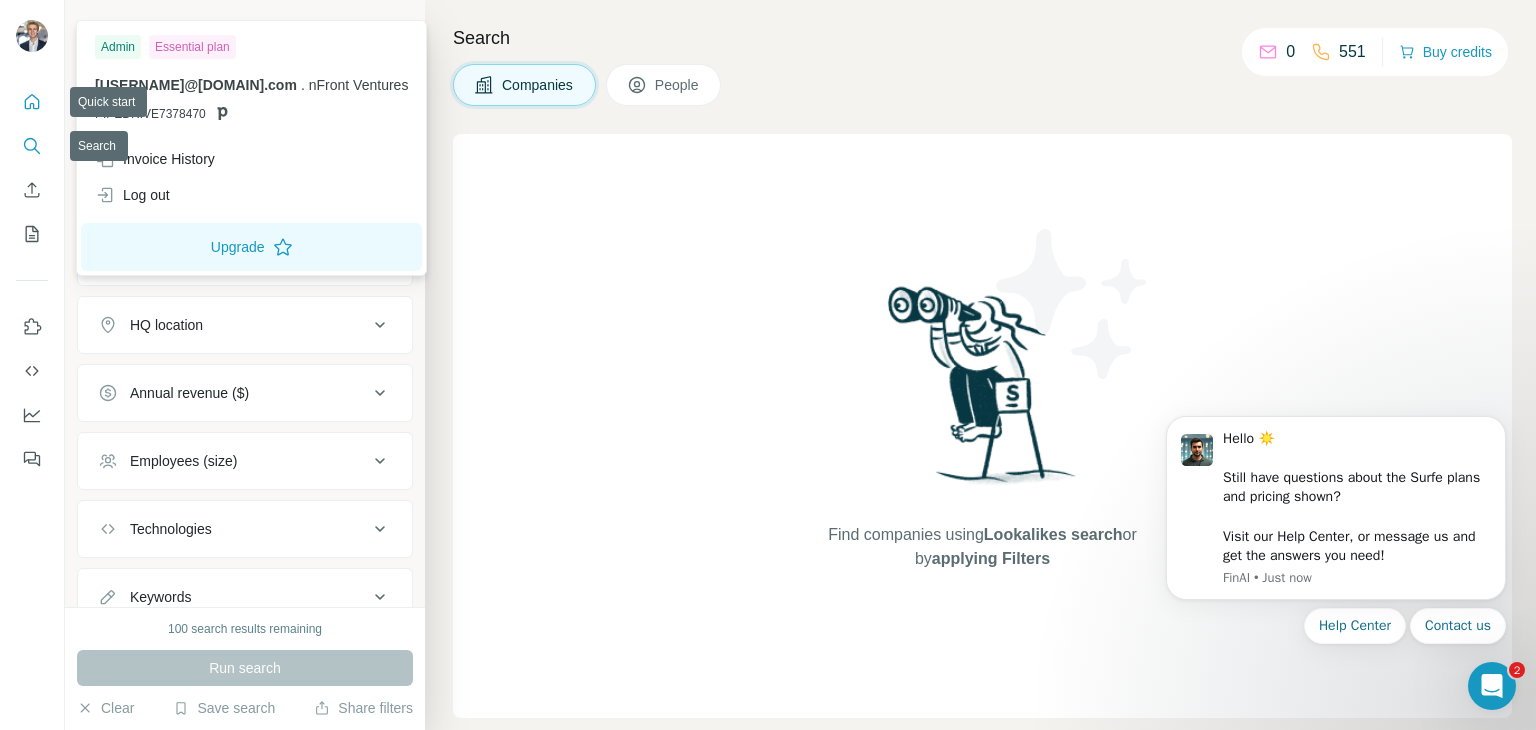 click at bounding box center (32, 102) 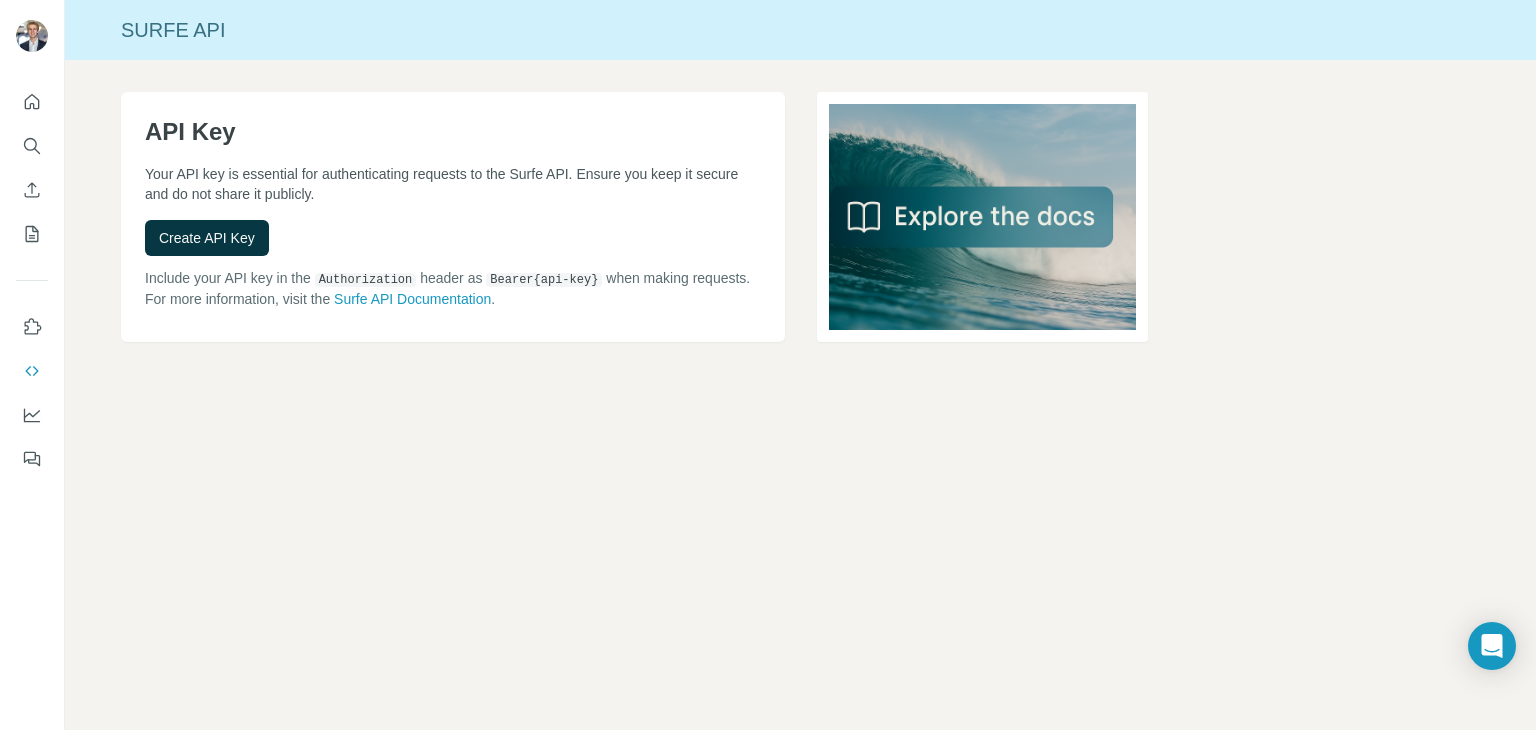 scroll, scrollTop: 0, scrollLeft: 0, axis: both 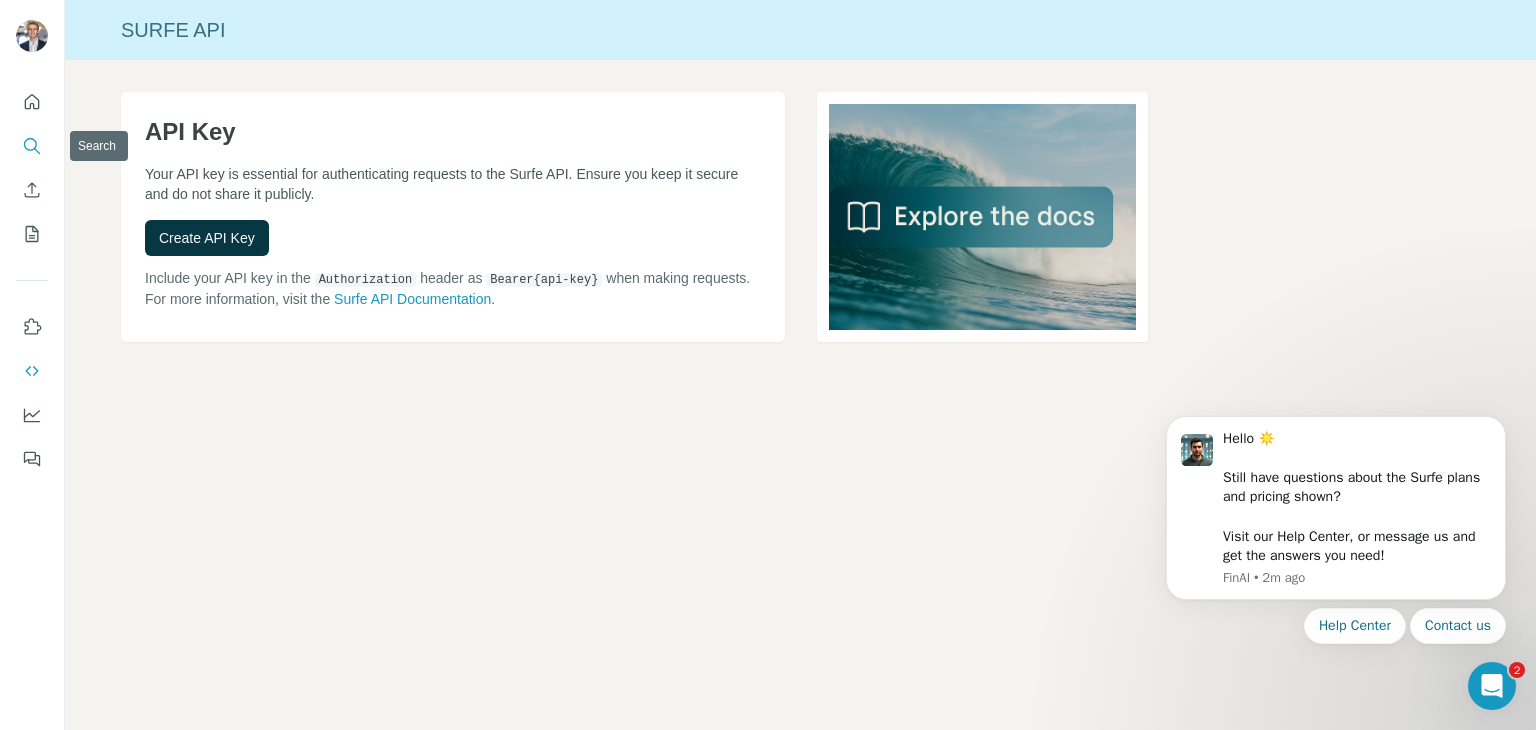 click 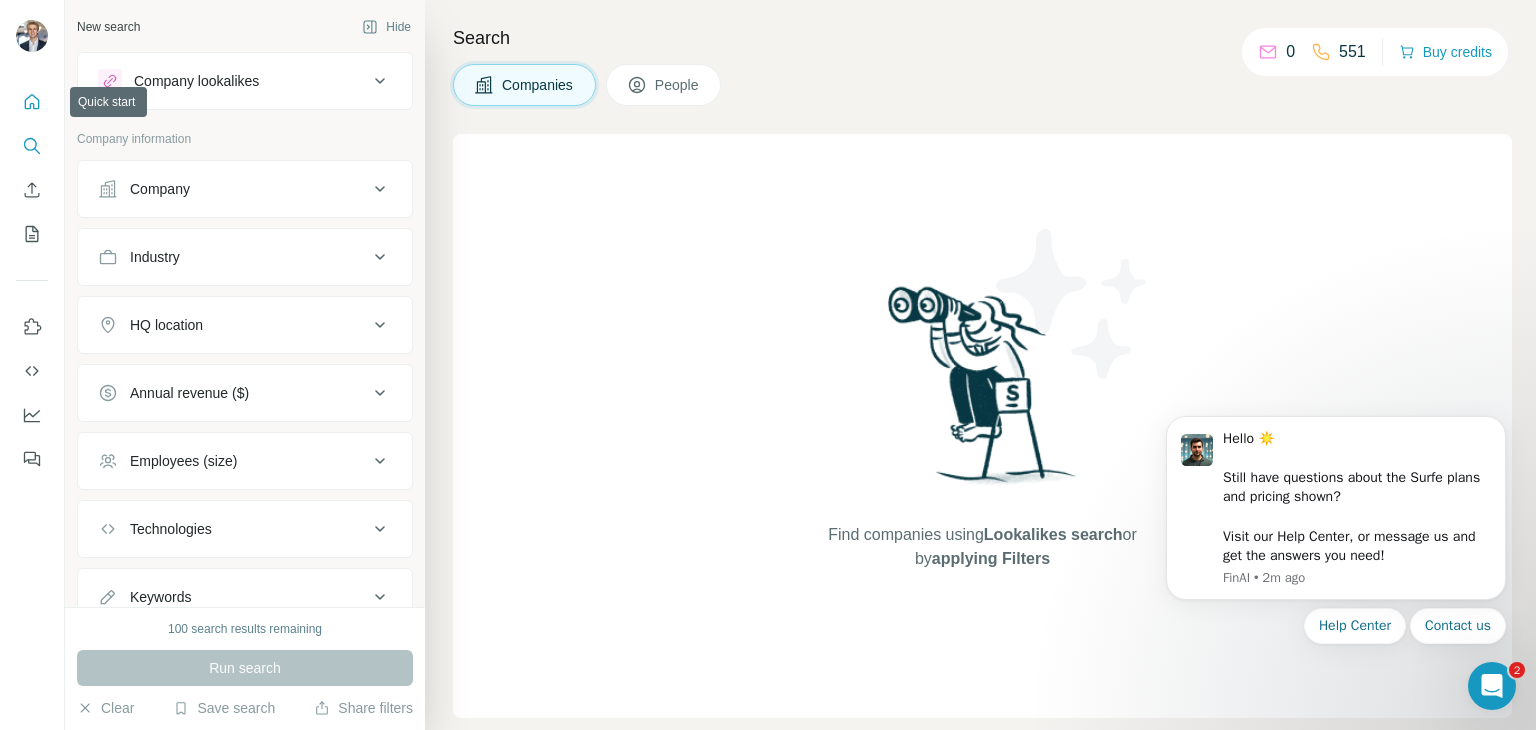 click 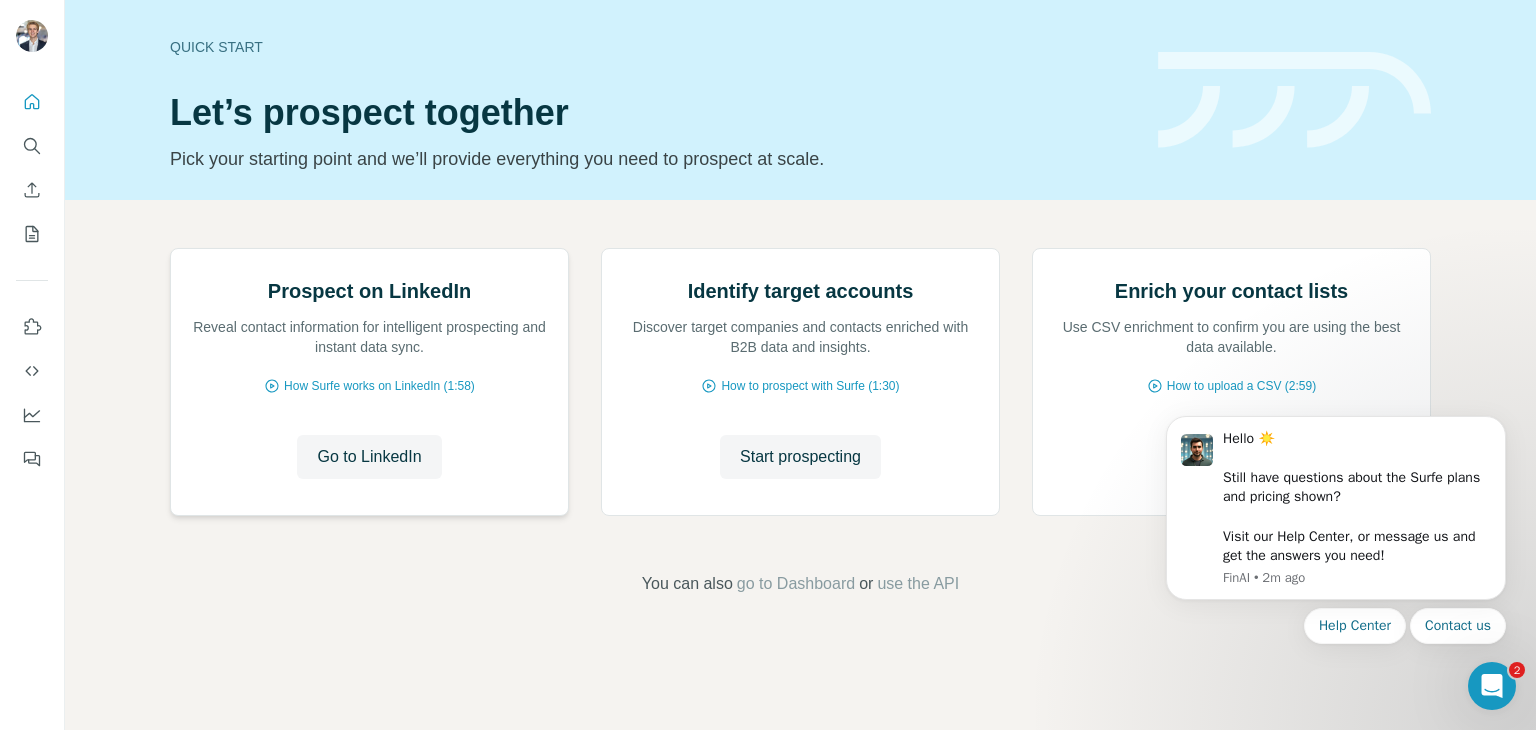 scroll, scrollTop: 0, scrollLeft: 0, axis: both 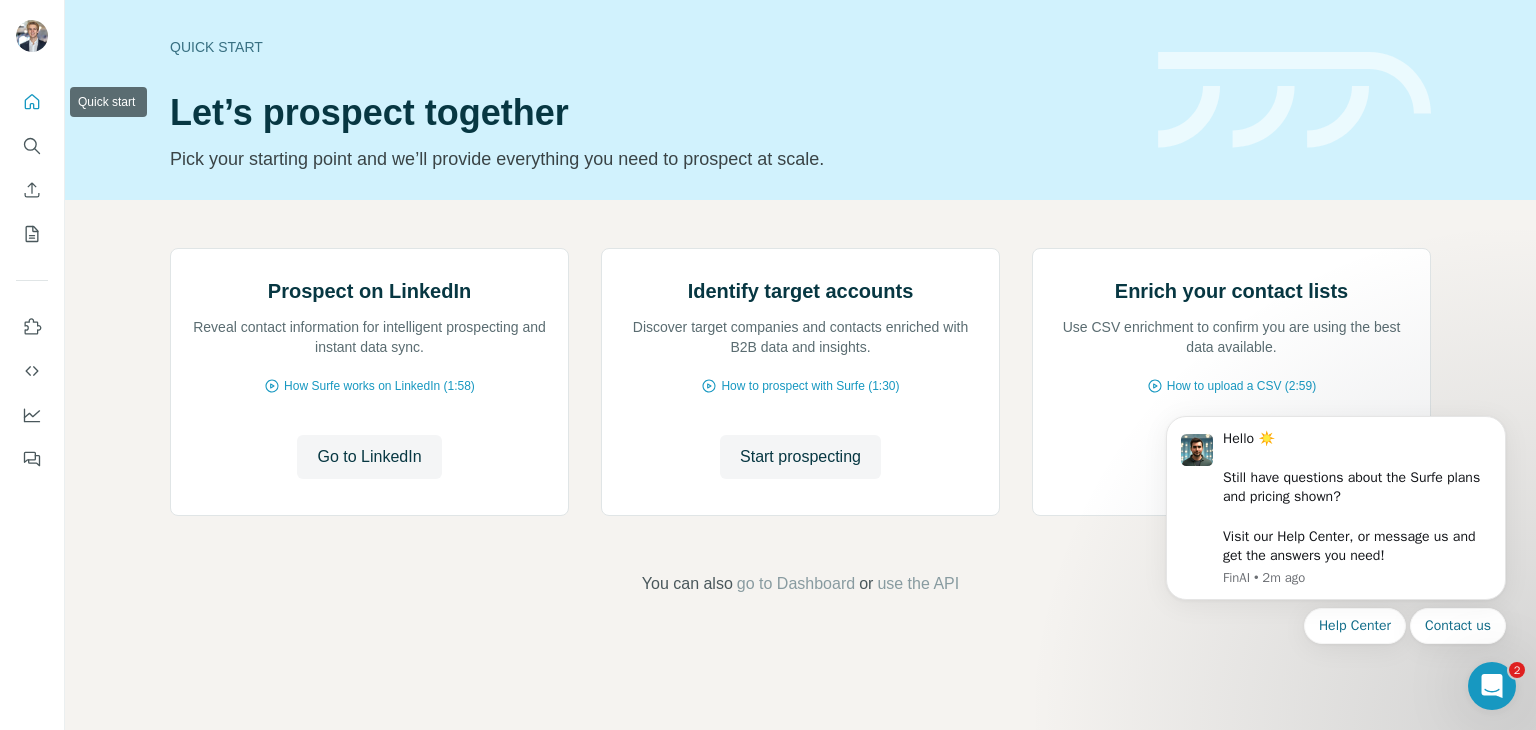 click 